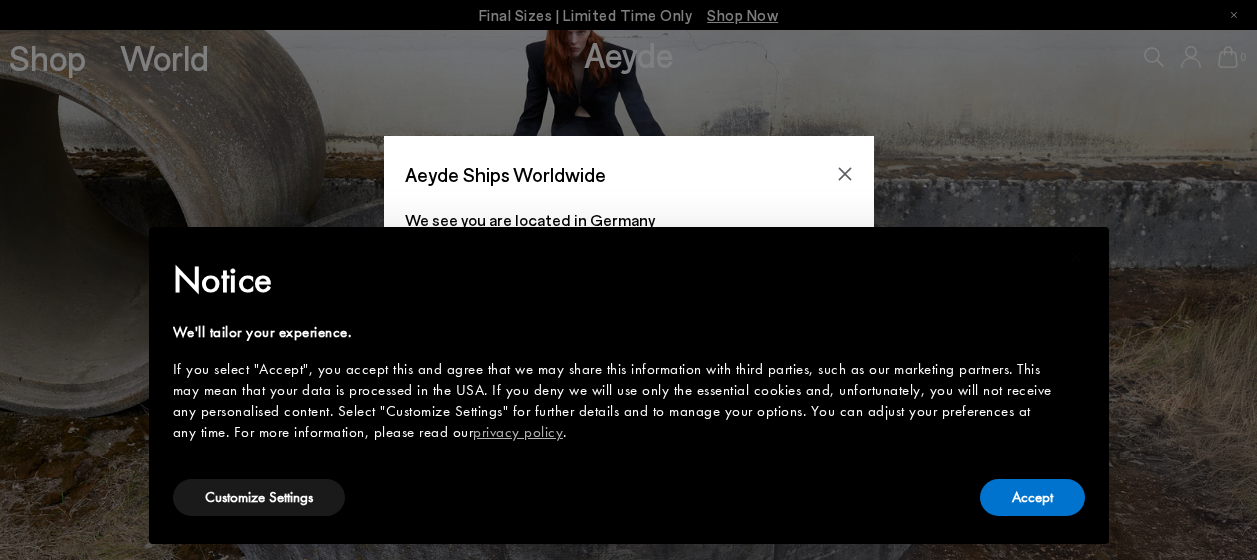 scroll, scrollTop: 0, scrollLeft: 0, axis: both 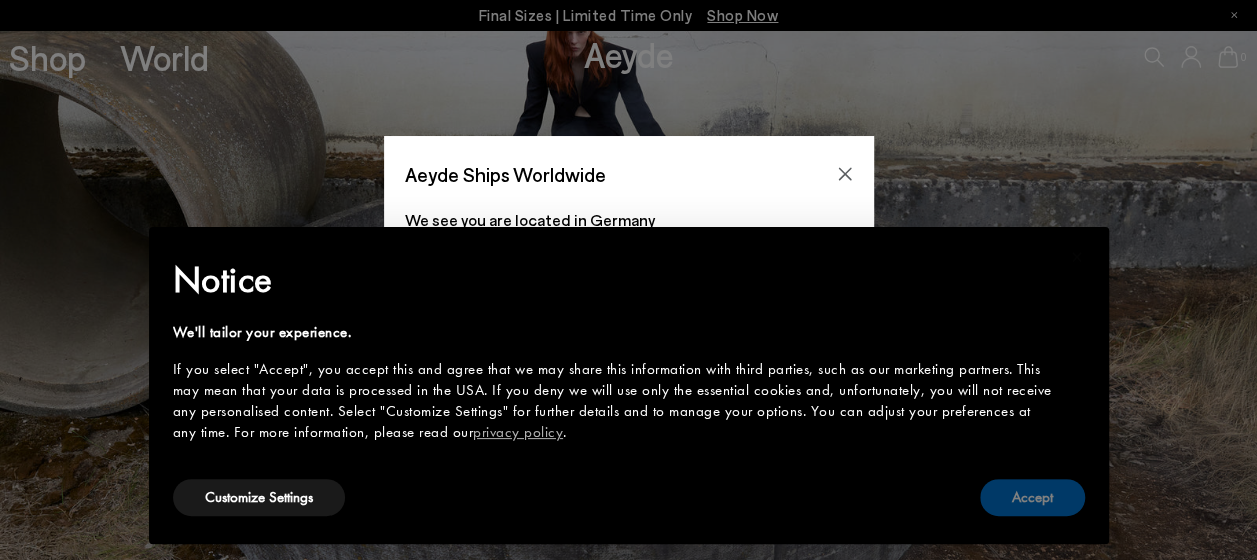 click on "Accept" at bounding box center (1032, 497) 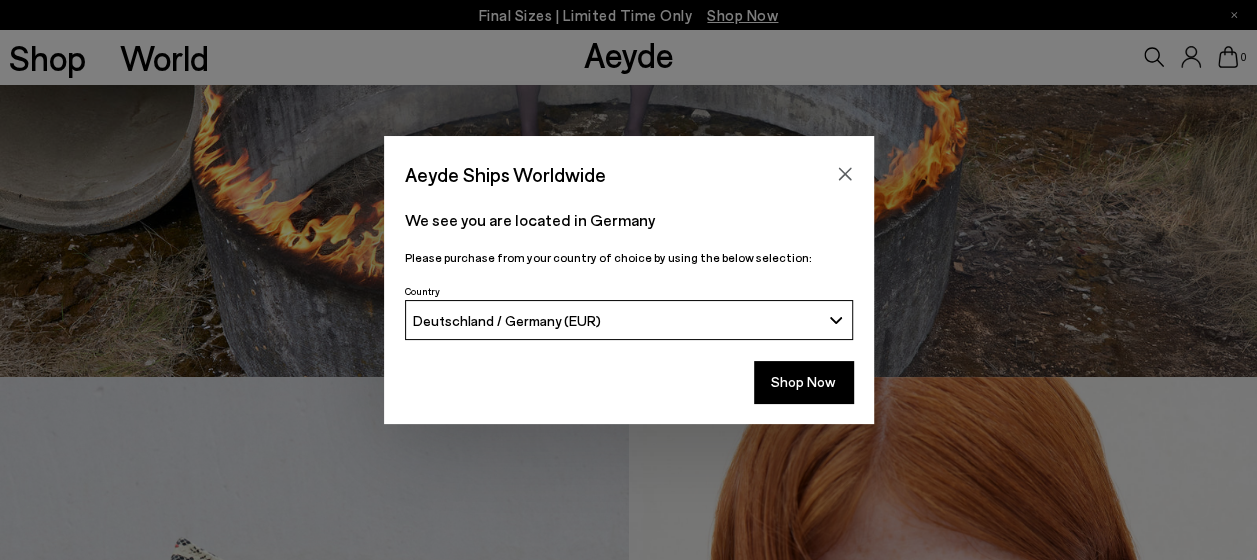 scroll, scrollTop: 184, scrollLeft: 0, axis: vertical 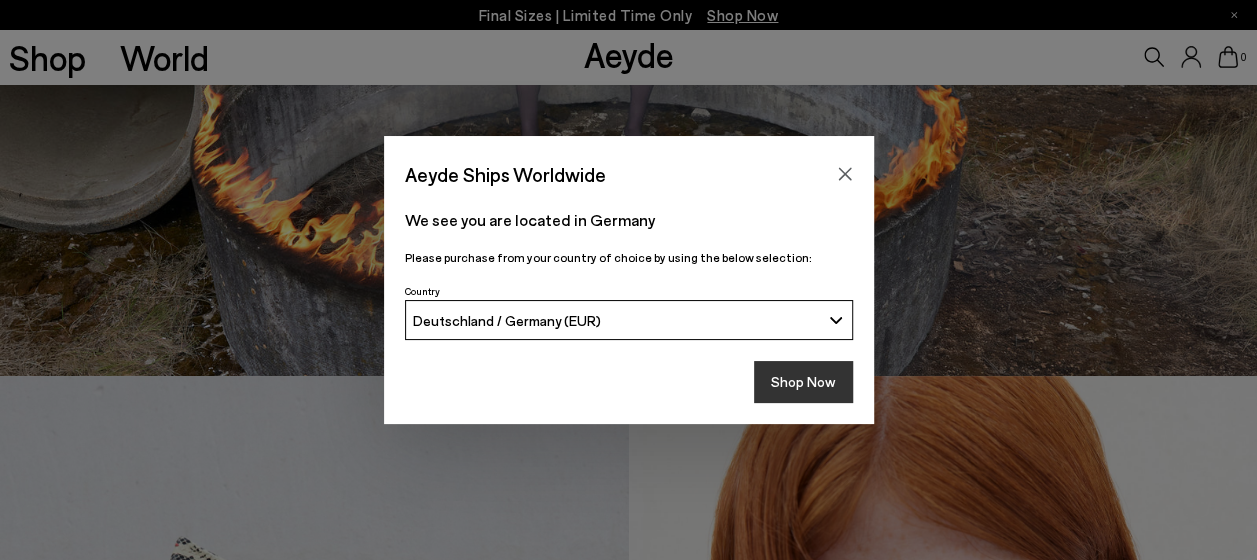 click on "Shop Now" at bounding box center (803, 382) 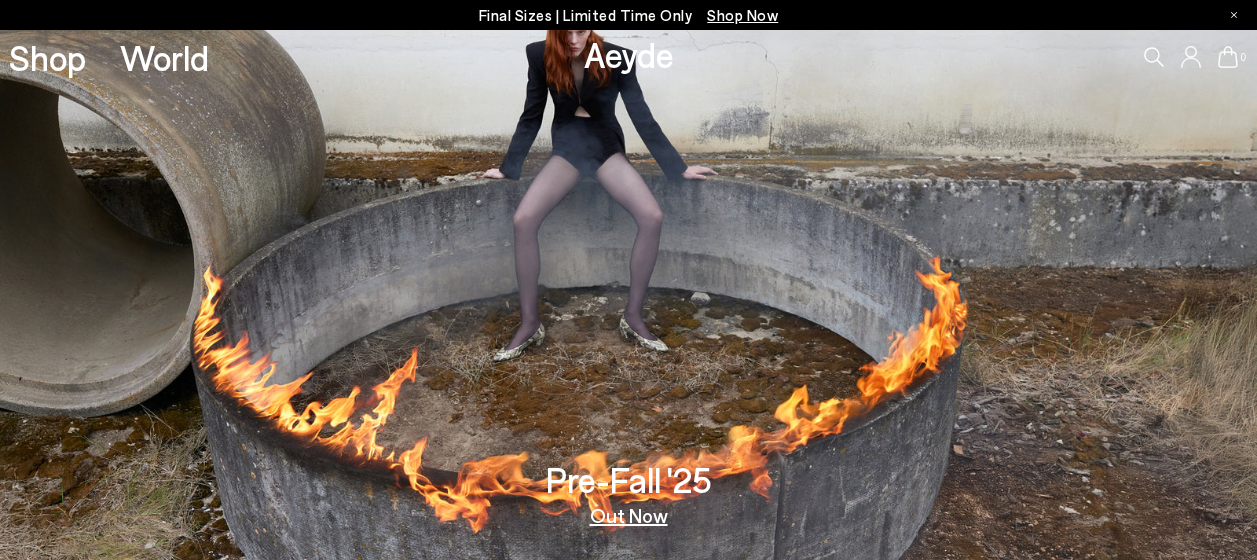 scroll, scrollTop: 0, scrollLeft: 0, axis: both 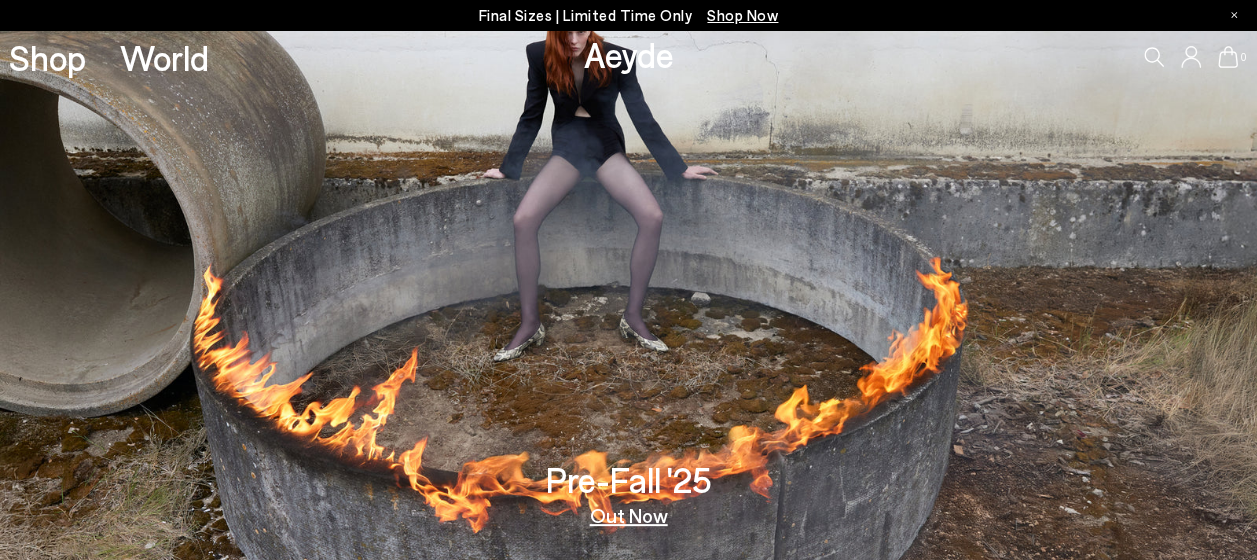 click on "Out Now" at bounding box center [629, 515] 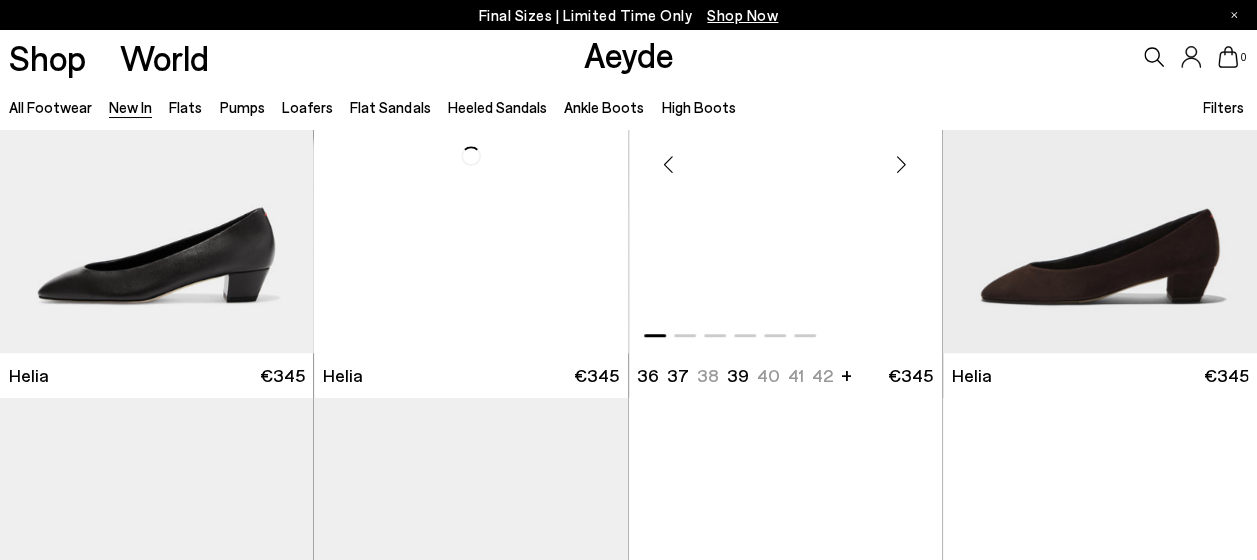 scroll, scrollTop: 611, scrollLeft: 0, axis: vertical 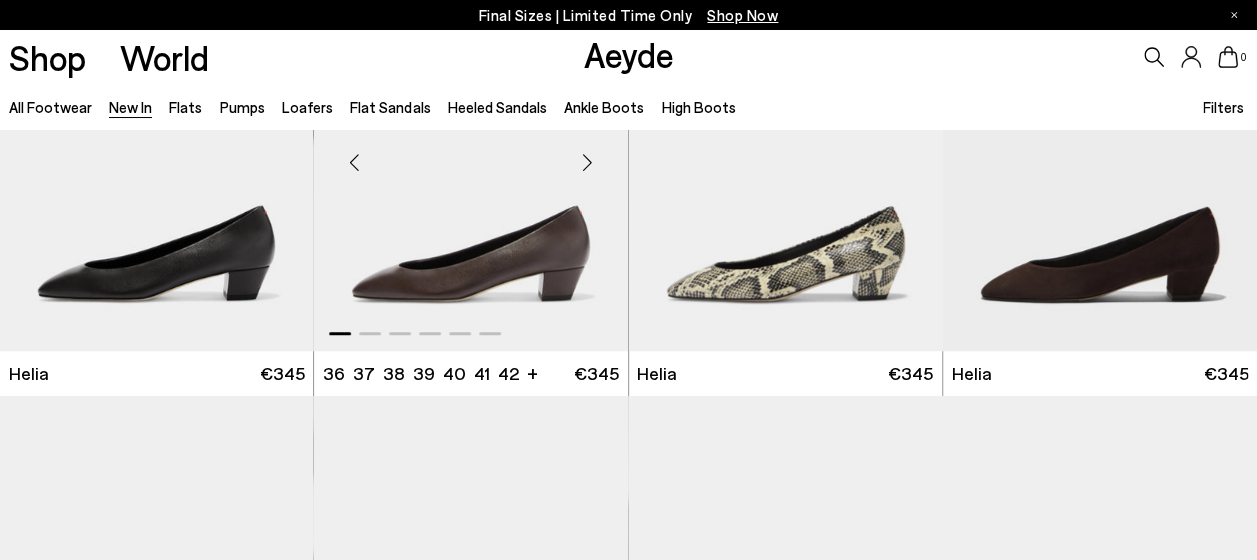 click at bounding box center [471, 154] 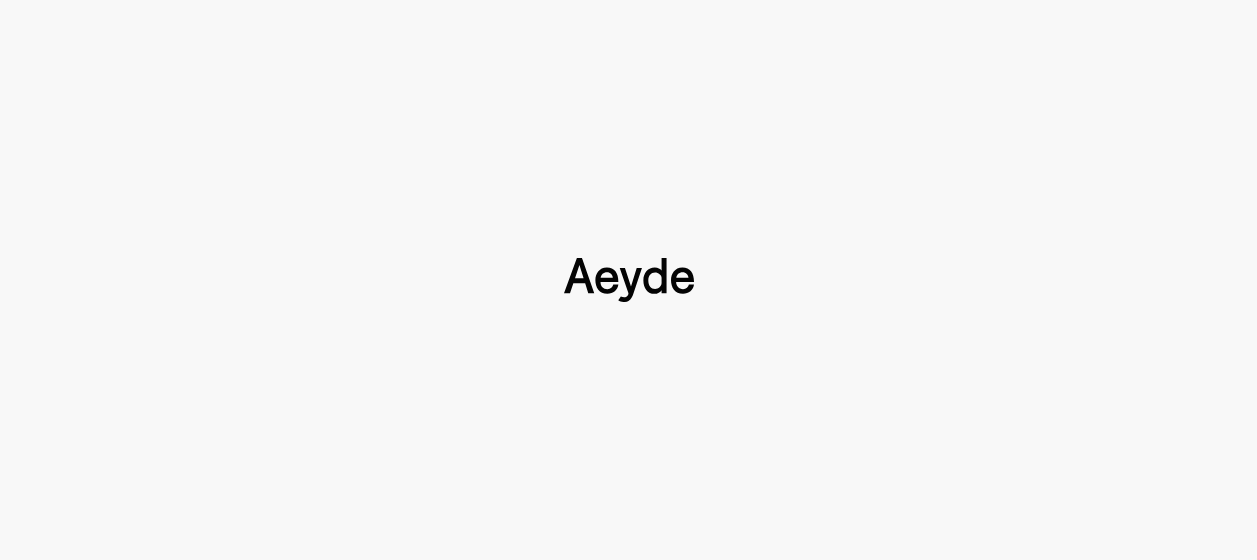 scroll, scrollTop: 0, scrollLeft: 0, axis: both 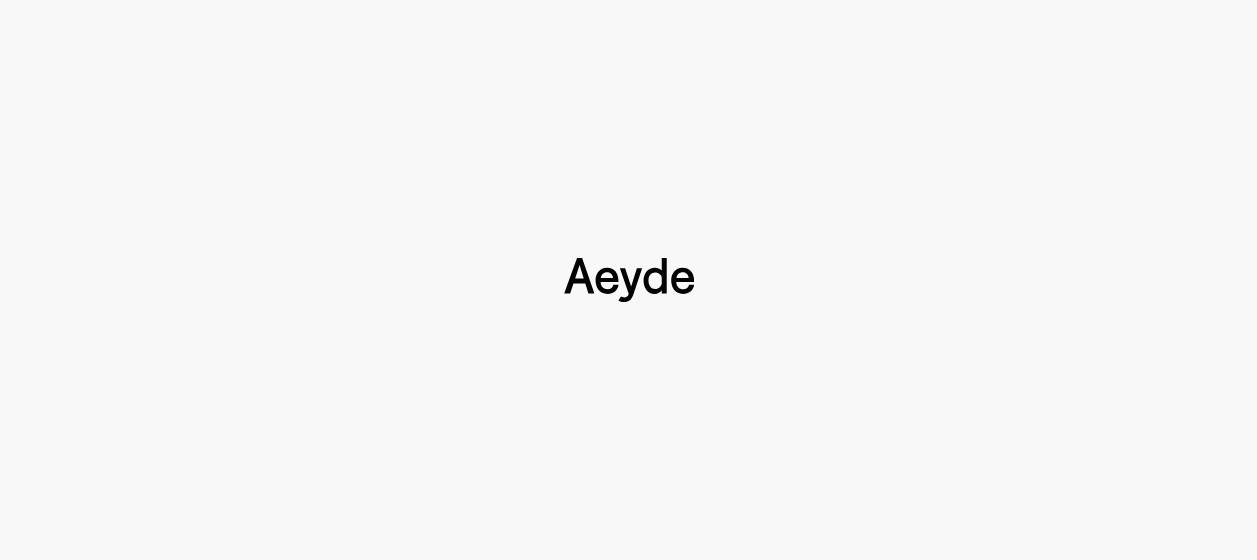 type 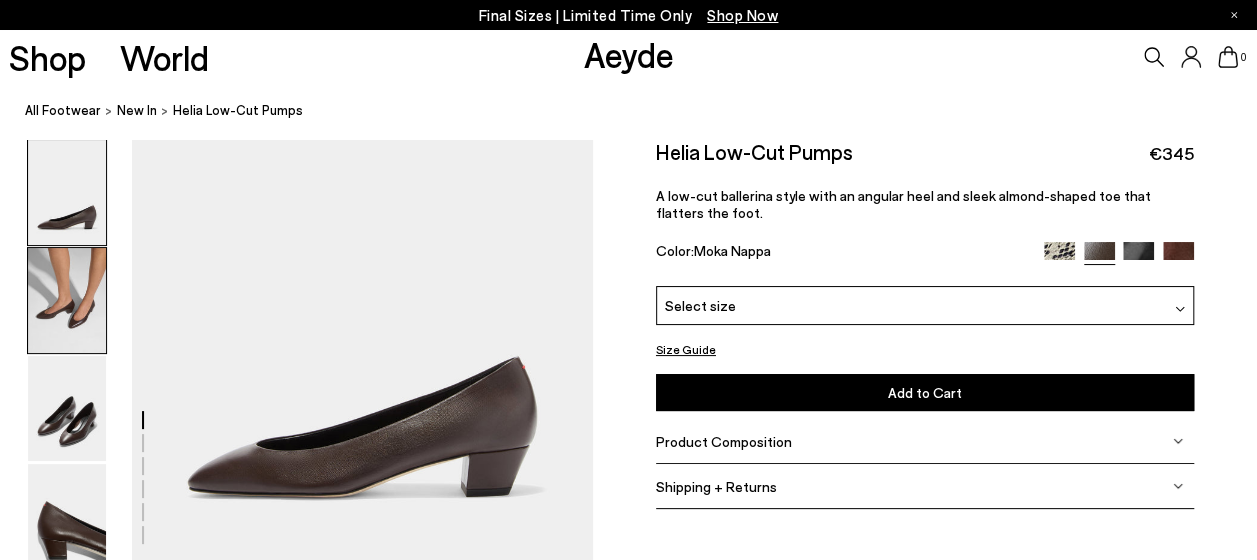 click at bounding box center (67, 300) 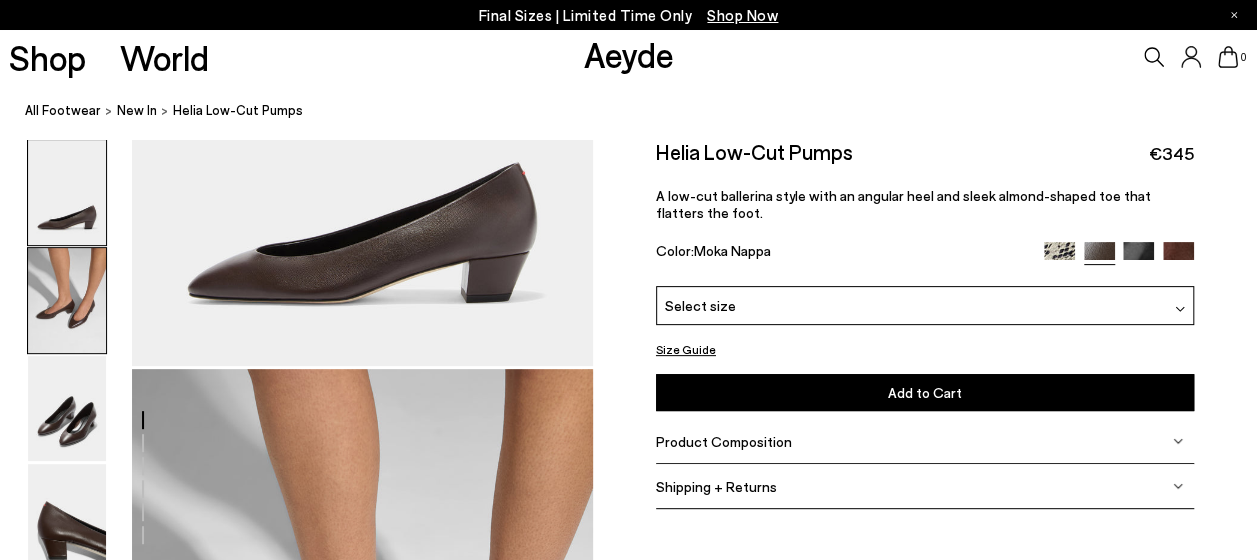 scroll, scrollTop: 426, scrollLeft: 0, axis: vertical 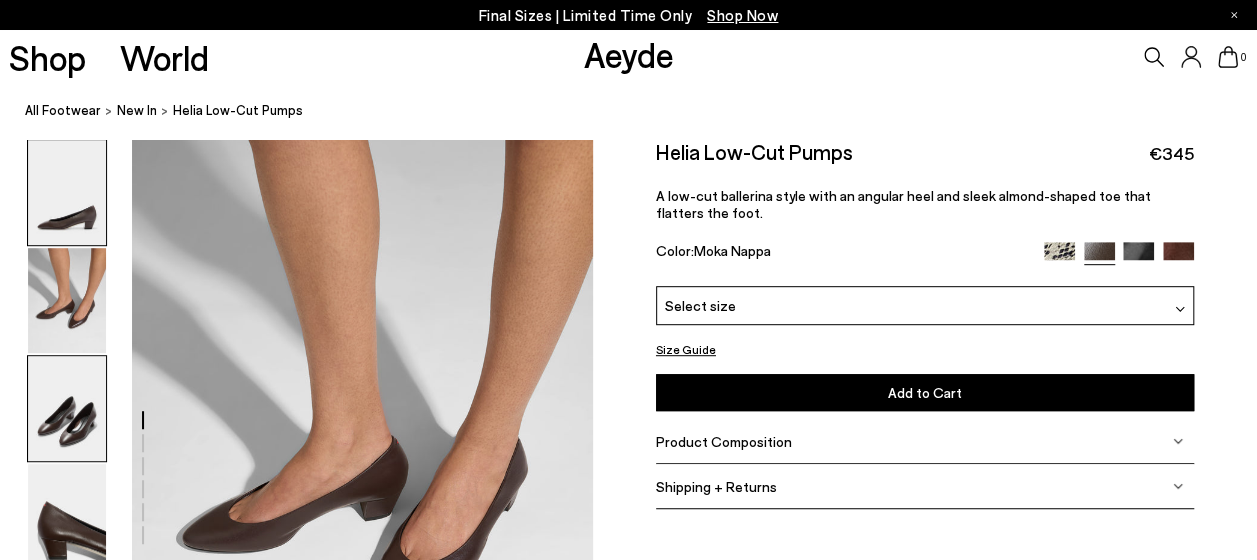 click at bounding box center [67, 408] 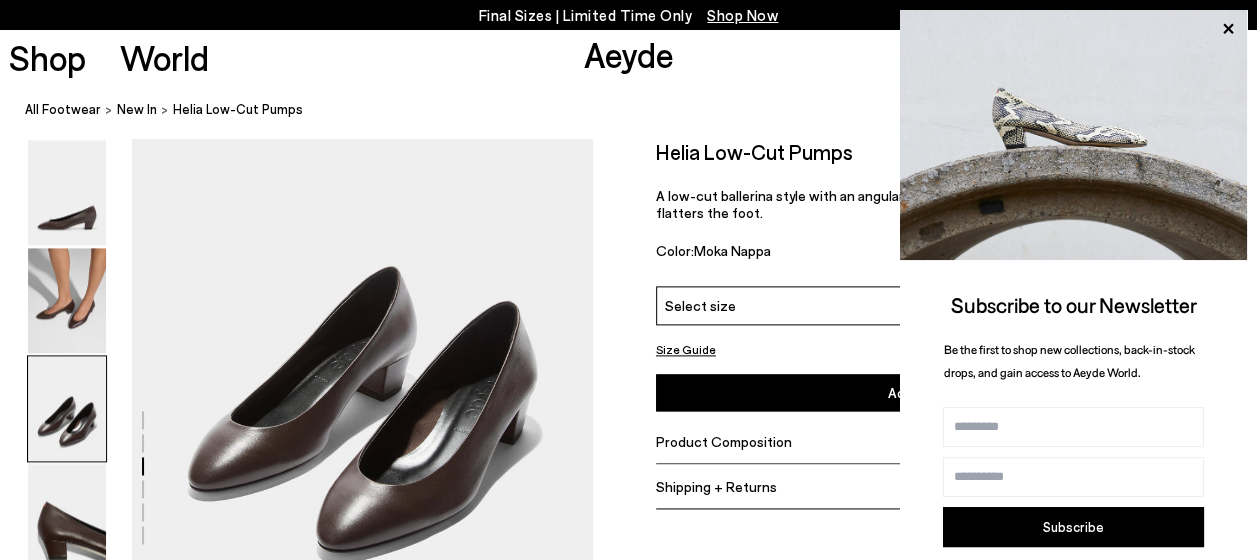 scroll, scrollTop: 1151, scrollLeft: 0, axis: vertical 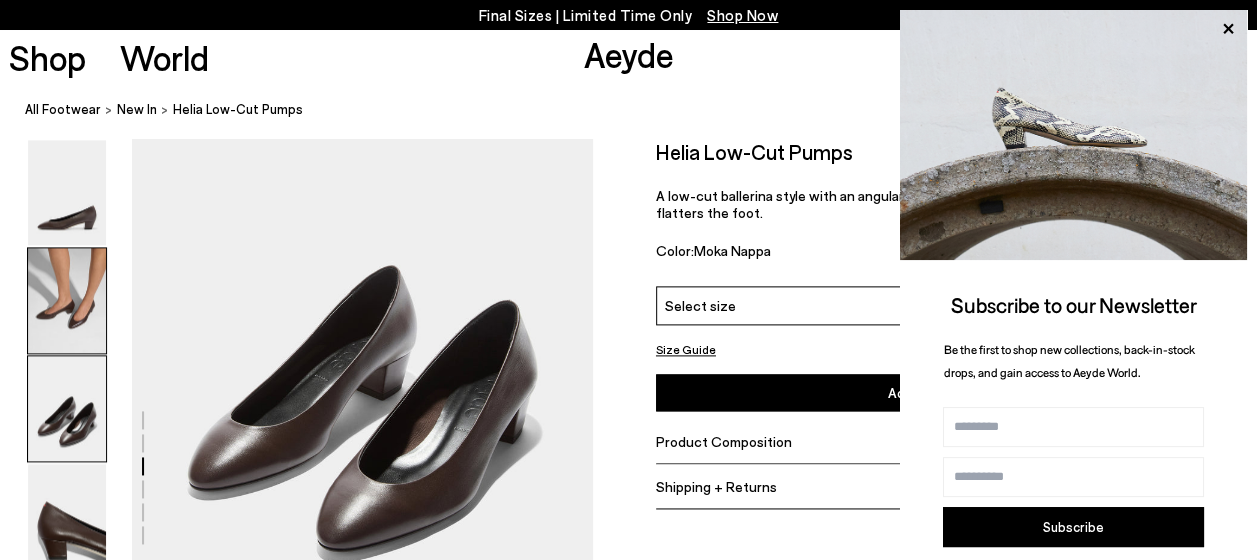 click at bounding box center (67, 300) 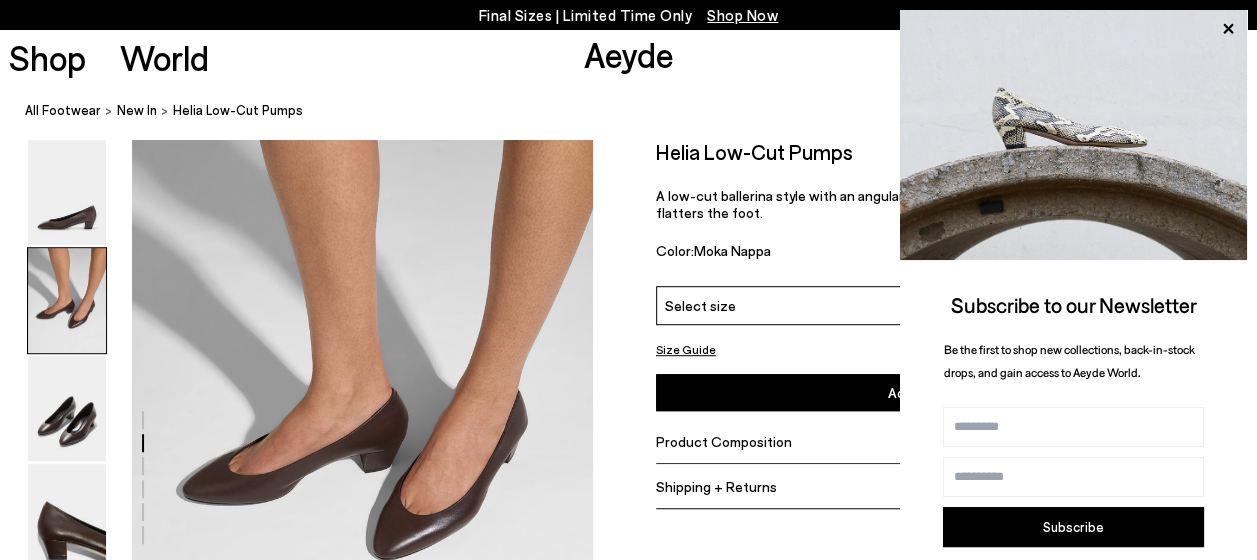 scroll, scrollTop: 426, scrollLeft: 0, axis: vertical 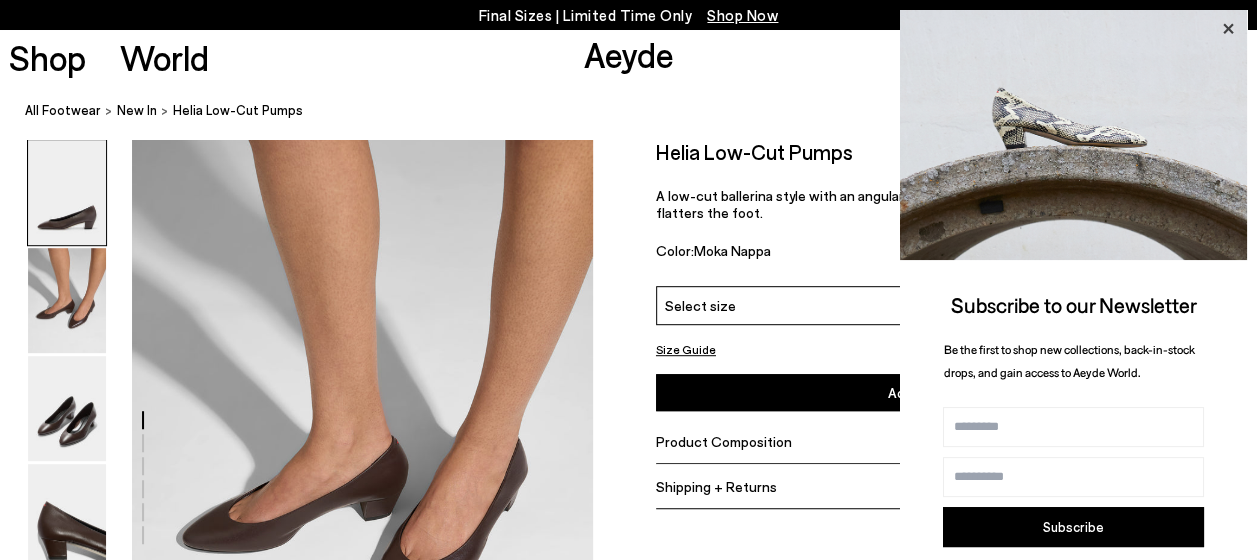 click 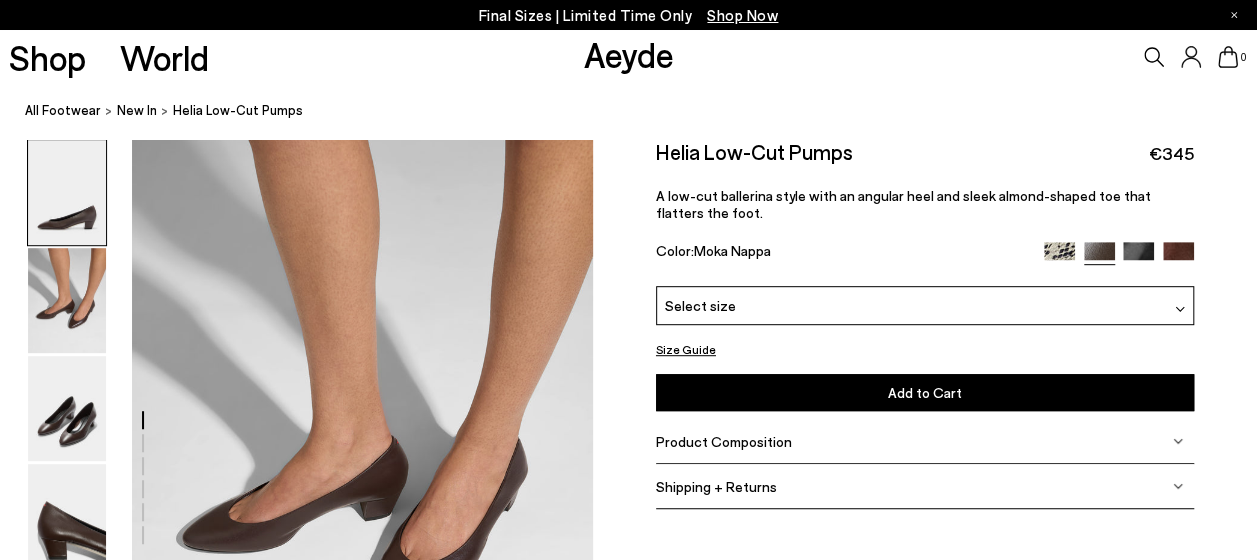 click at bounding box center (1178, 257) 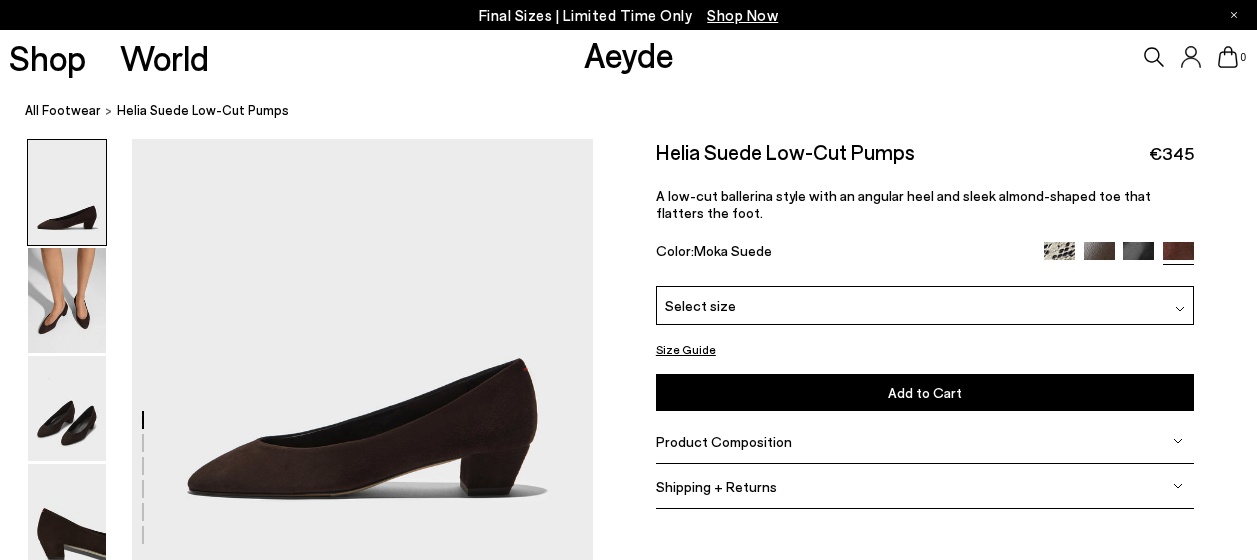 scroll, scrollTop: 0, scrollLeft: 0, axis: both 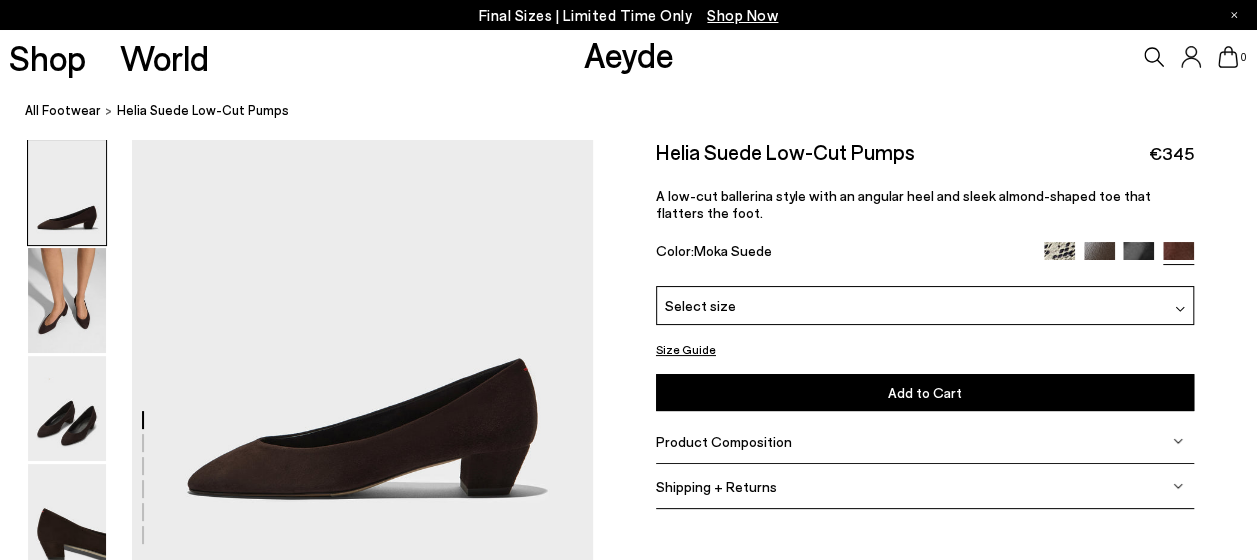 click at bounding box center (1099, 257) 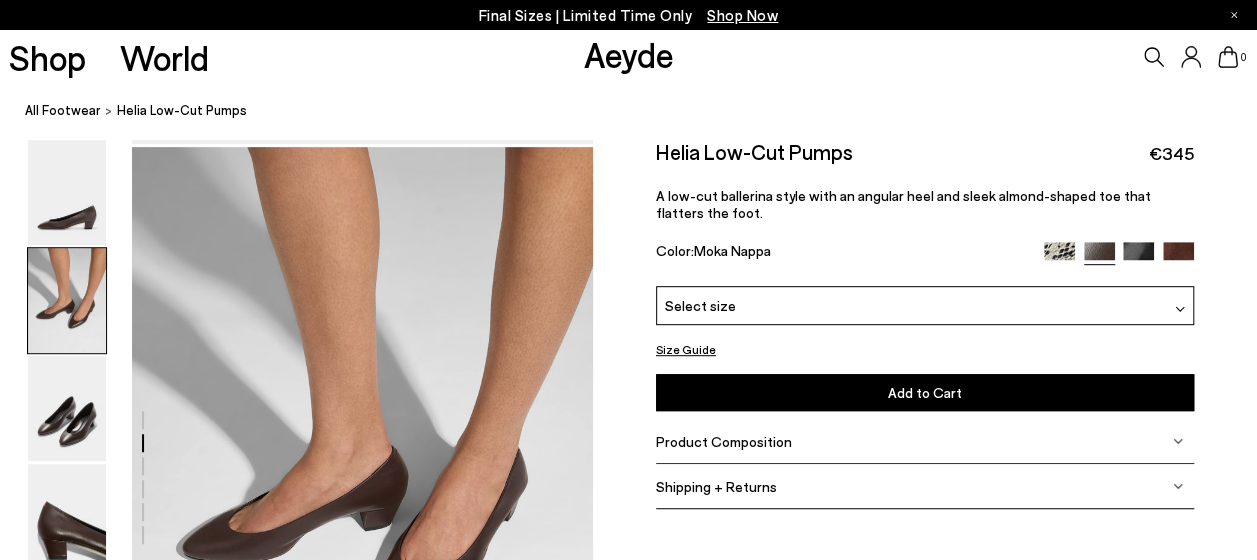 scroll, scrollTop: 582, scrollLeft: 0, axis: vertical 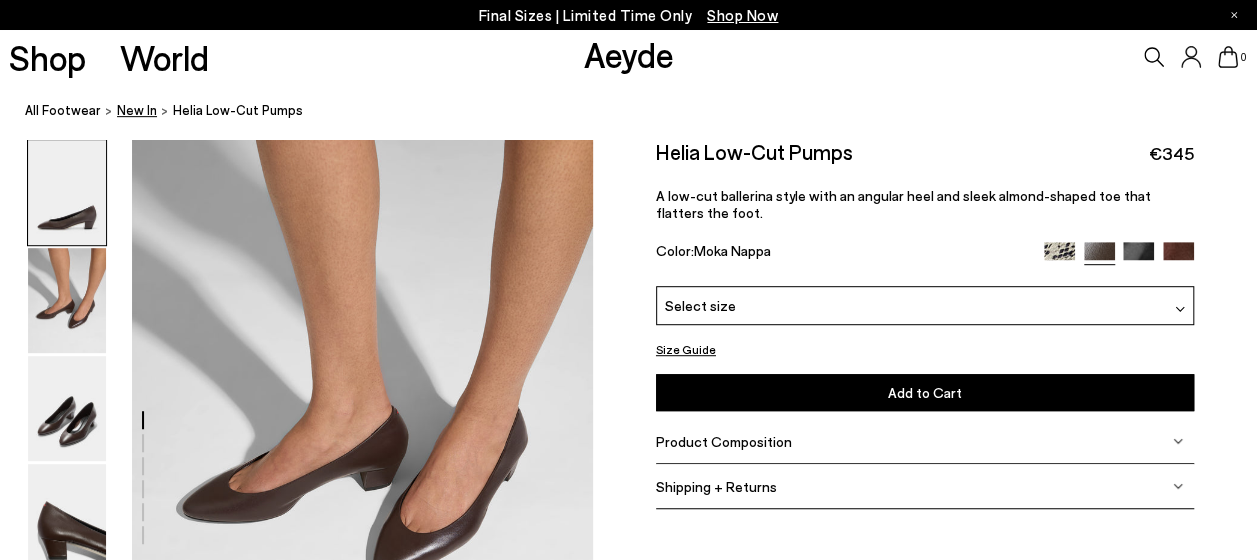 click on "New In" at bounding box center (137, 110) 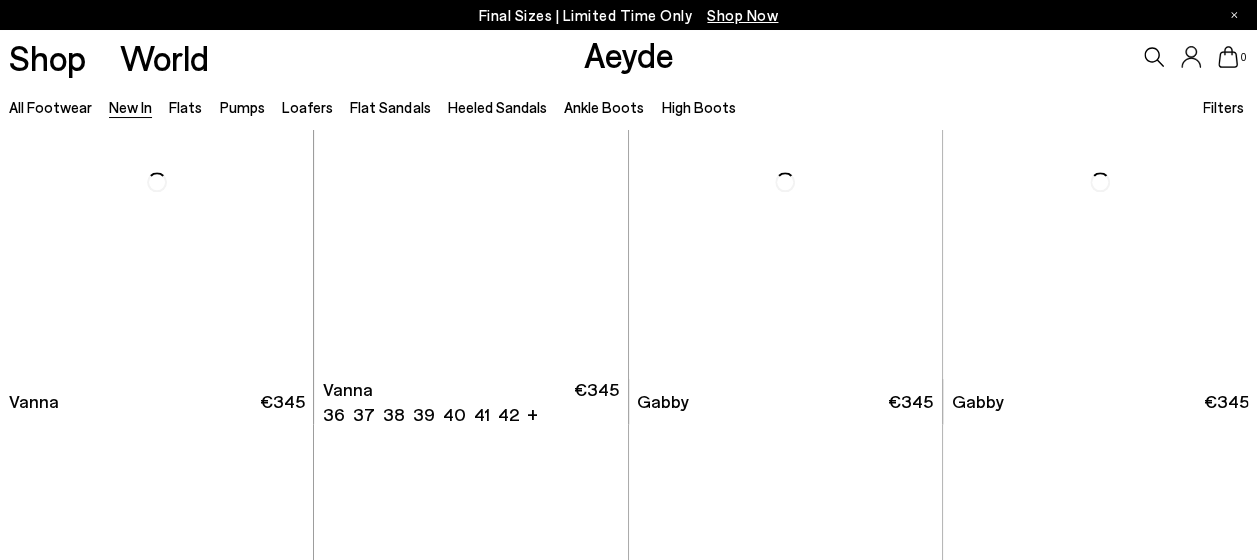 scroll, scrollTop: 1106, scrollLeft: 0, axis: vertical 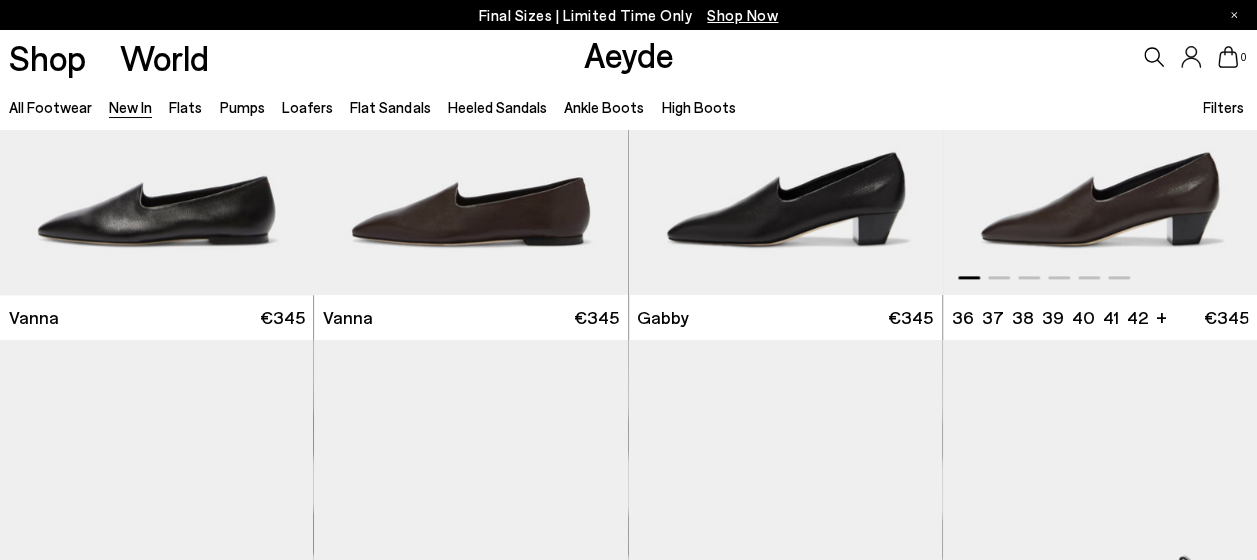 click at bounding box center (1100, 98) 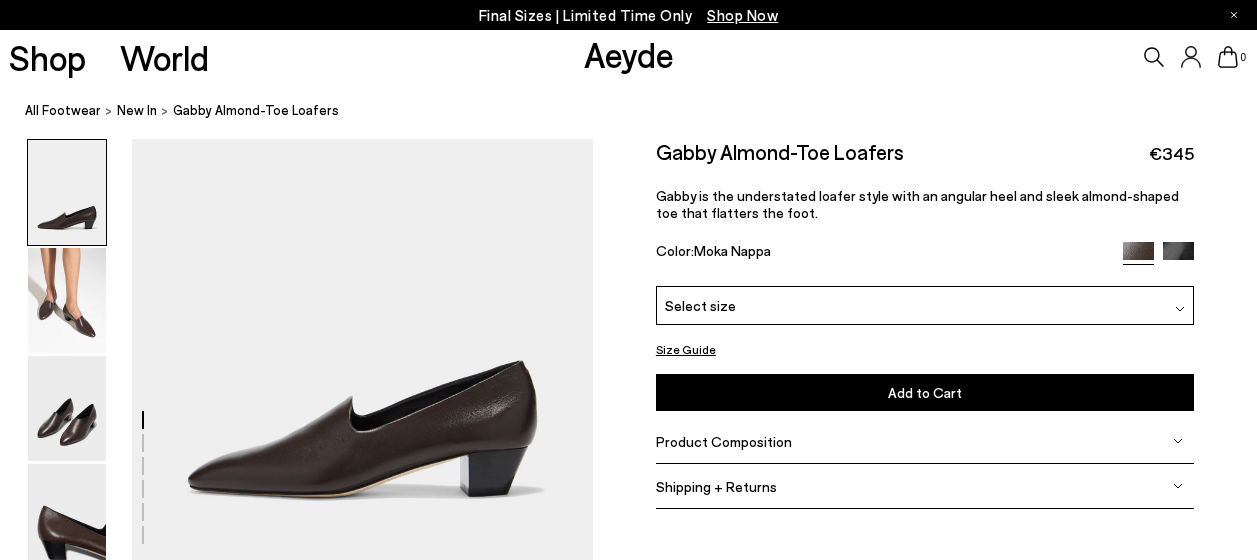 scroll, scrollTop: 0, scrollLeft: 0, axis: both 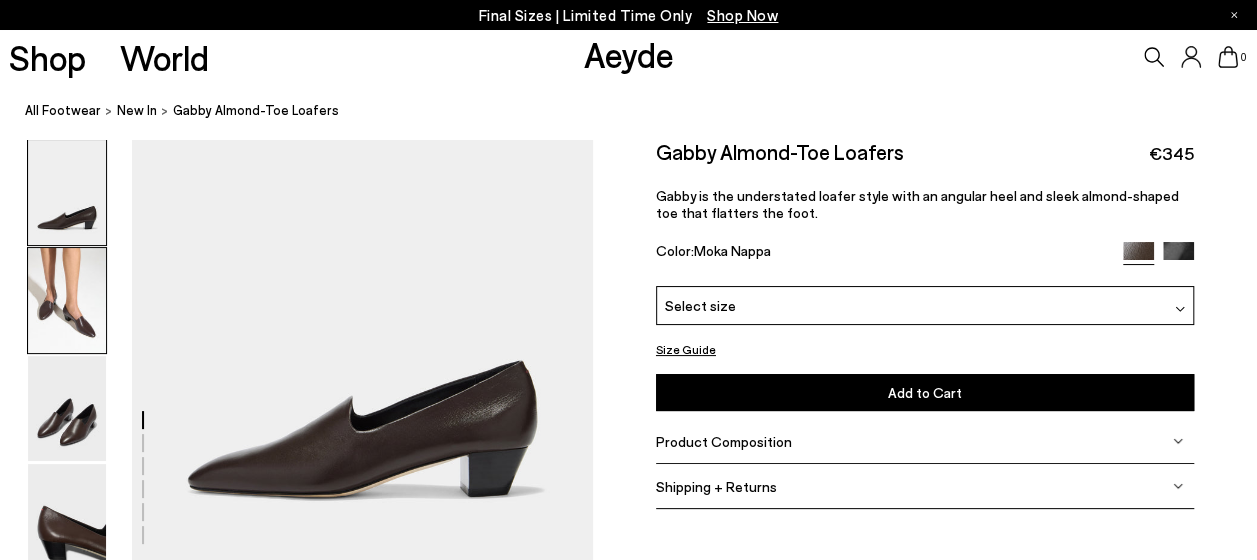 click at bounding box center [67, 300] 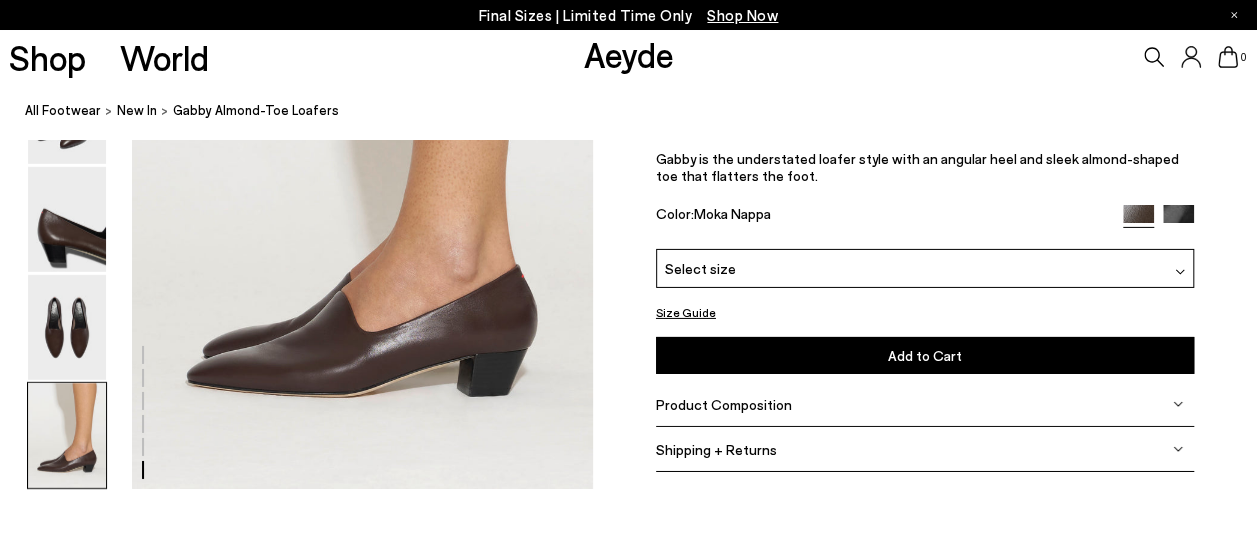 scroll, scrollTop: 3150, scrollLeft: 0, axis: vertical 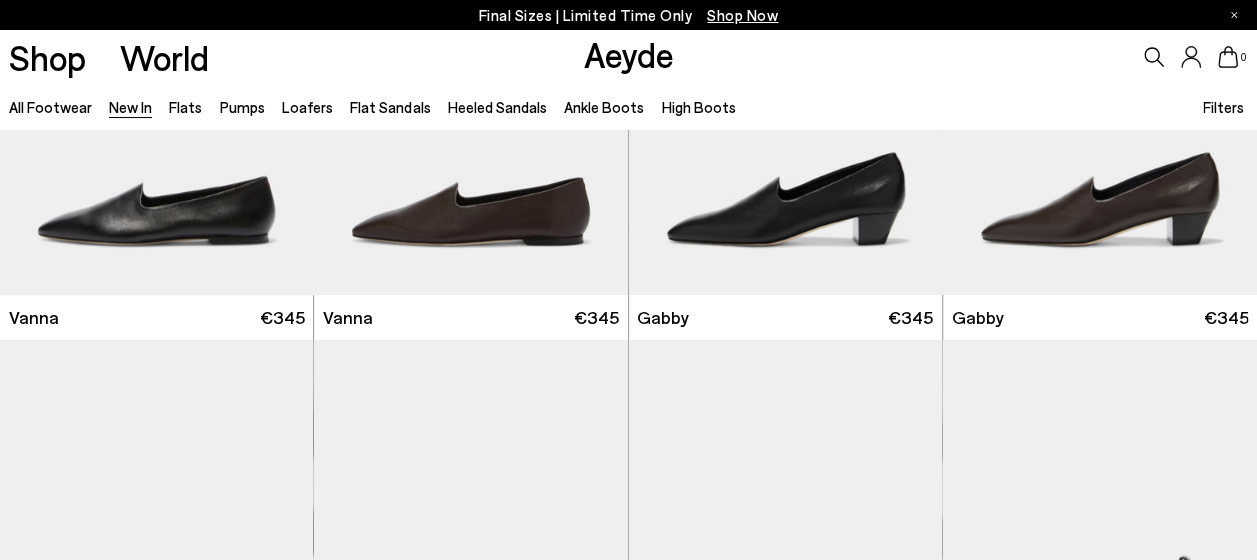 click on "Filters" at bounding box center (1223, 107) 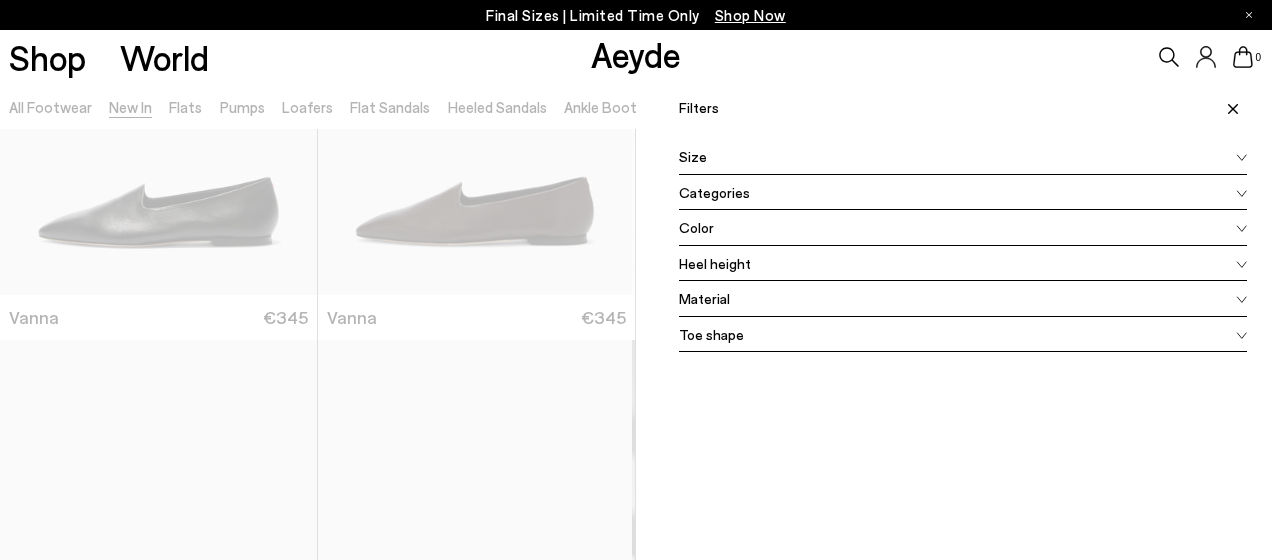click on "Color" at bounding box center (696, 227) 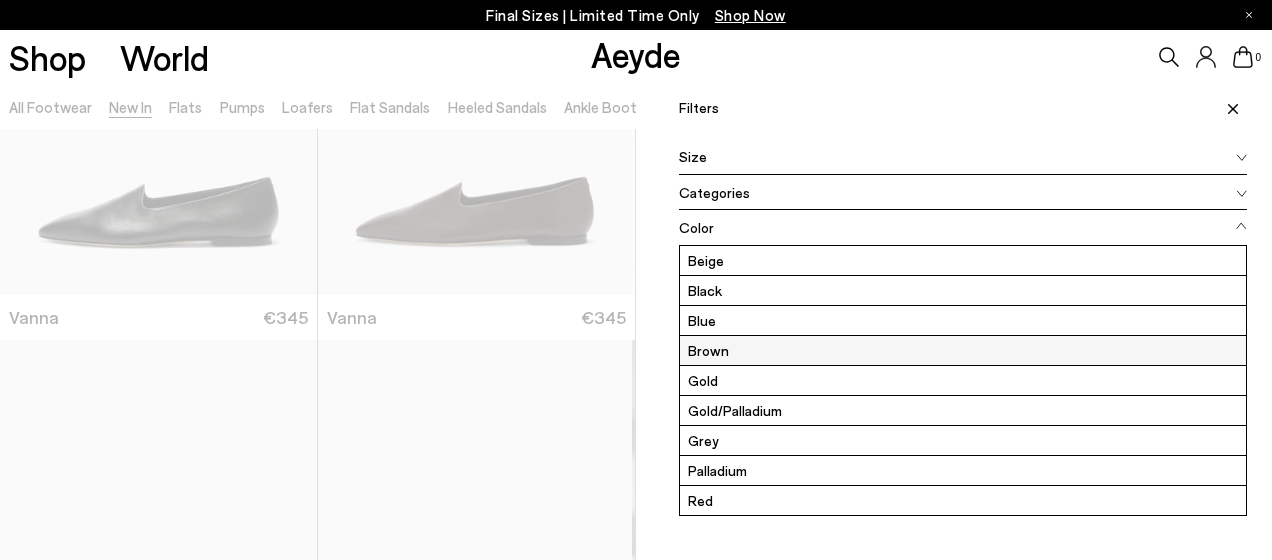 click on "Brown" at bounding box center (963, 350) 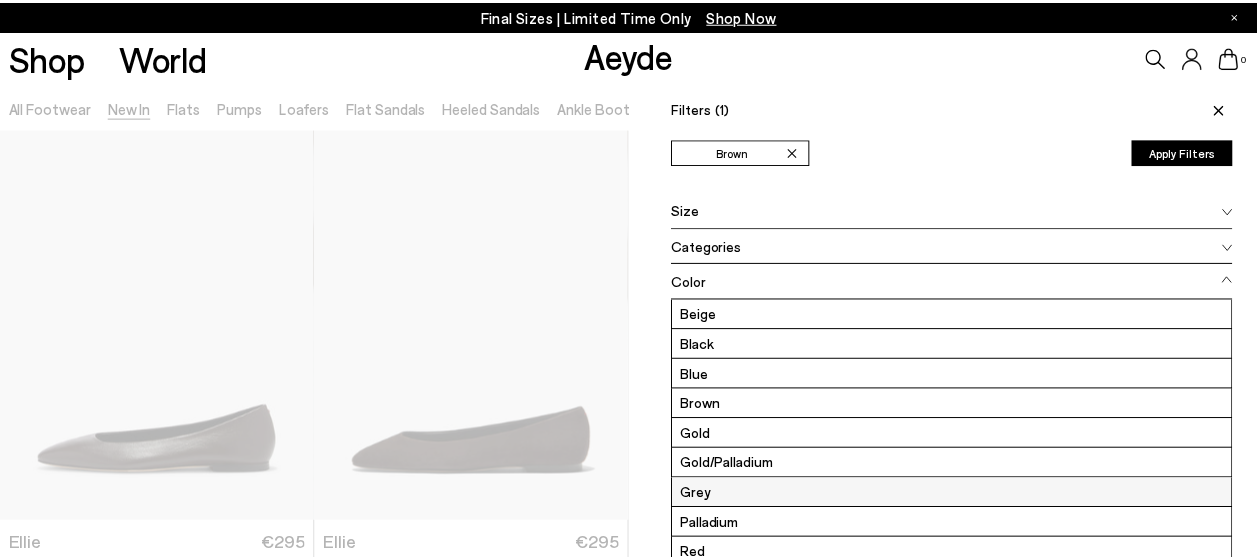 scroll, scrollTop: 26, scrollLeft: 0, axis: vertical 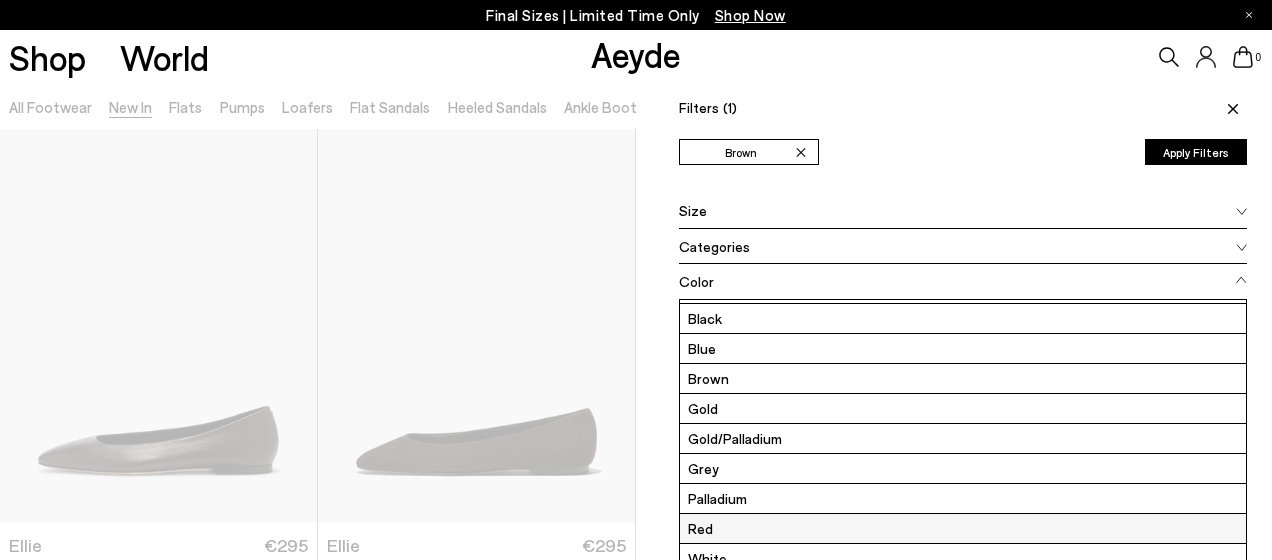 click on "Red" at bounding box center [963, 528] 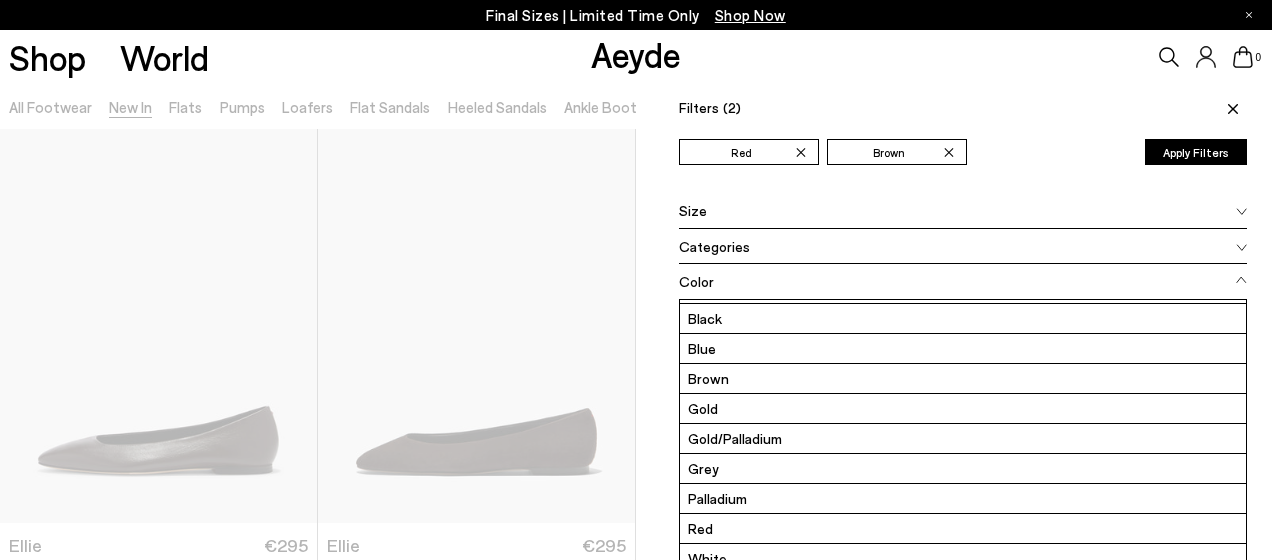 click on "Apply Filters" at bounding box center [1196, 152] 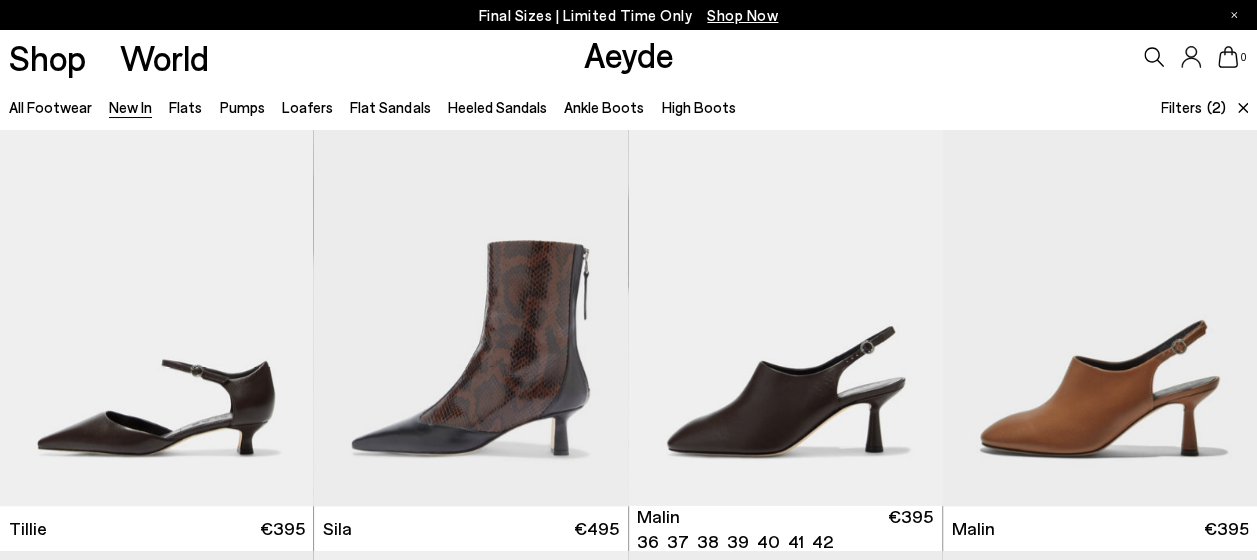 scroll, scrollTop: 894, scrollLeft: 0, axis: vertical 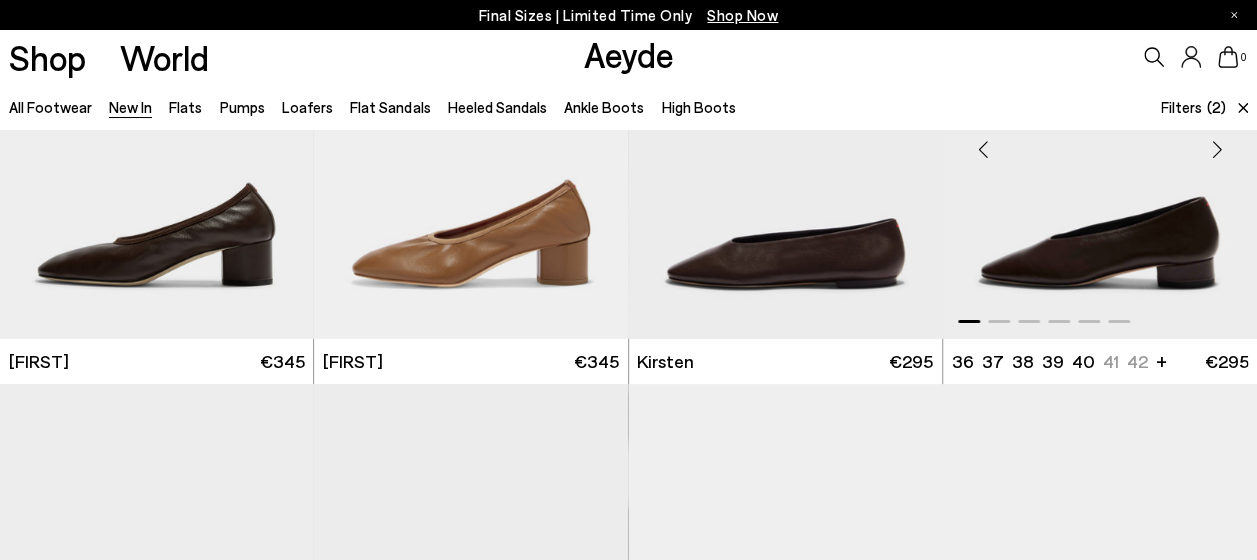click at bounding box center (1100, 142) 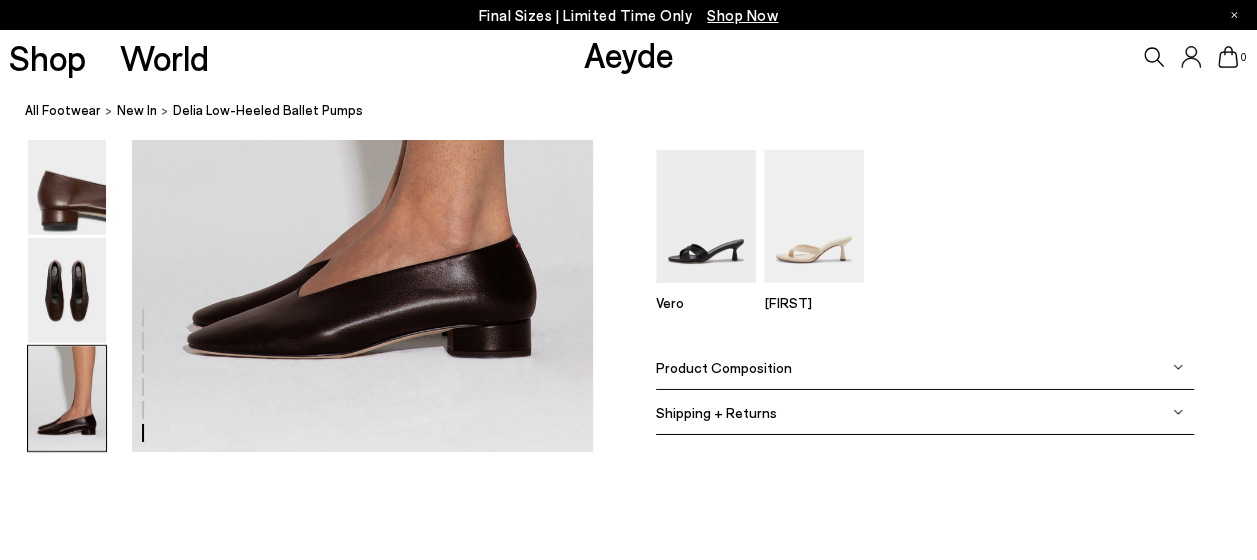 scroll, scrollTop: 3066, scrollLeft: 0, axis: vertical 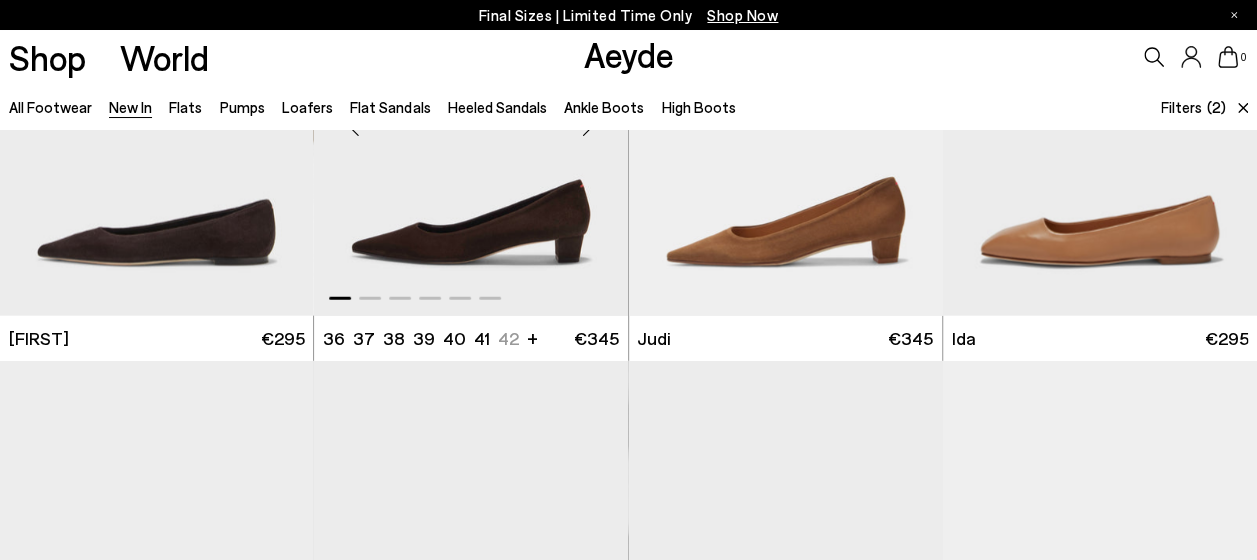 click at bounding box center (471, 119) 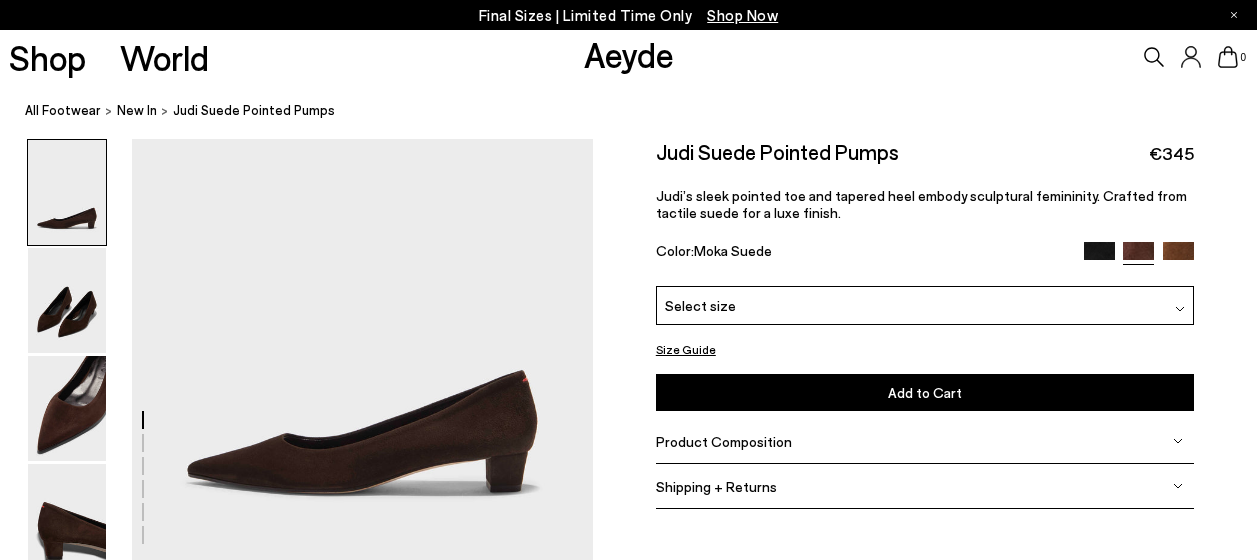 scroll, scrollTop: 0, scrollLeft: 0, axis: both 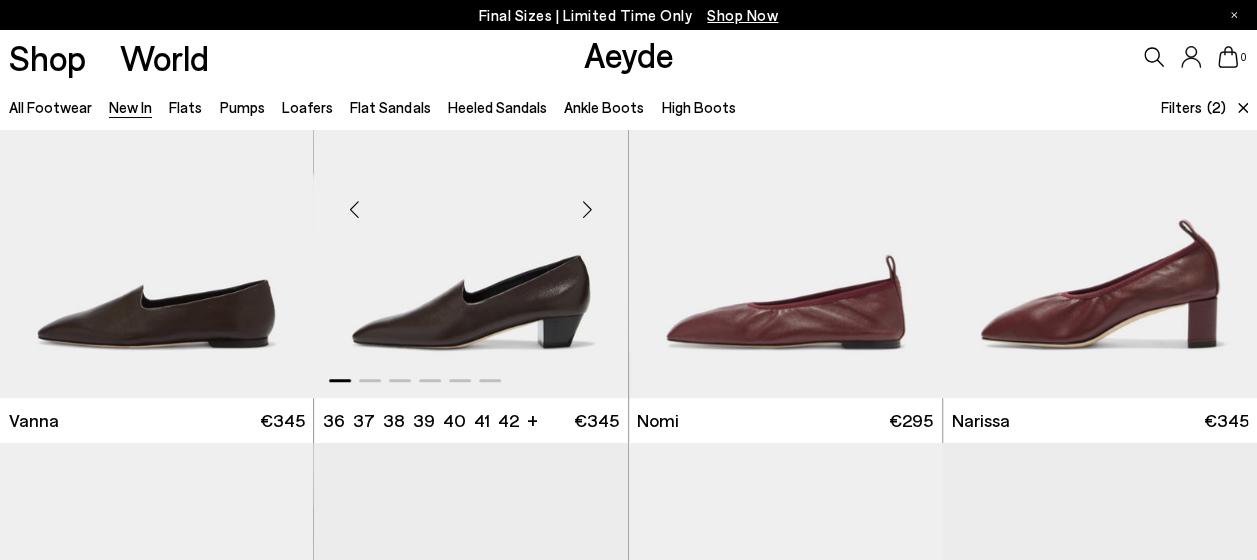 click at bounding box center (471, 201) 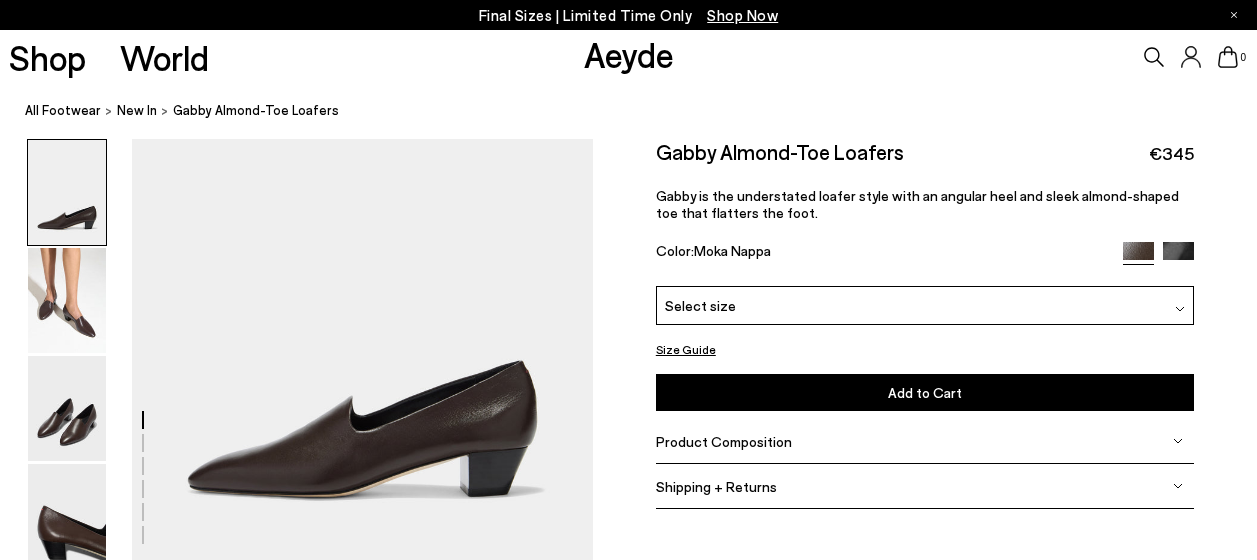 scroll, scrollTop: 0, scrollLeft: 0, axis: both 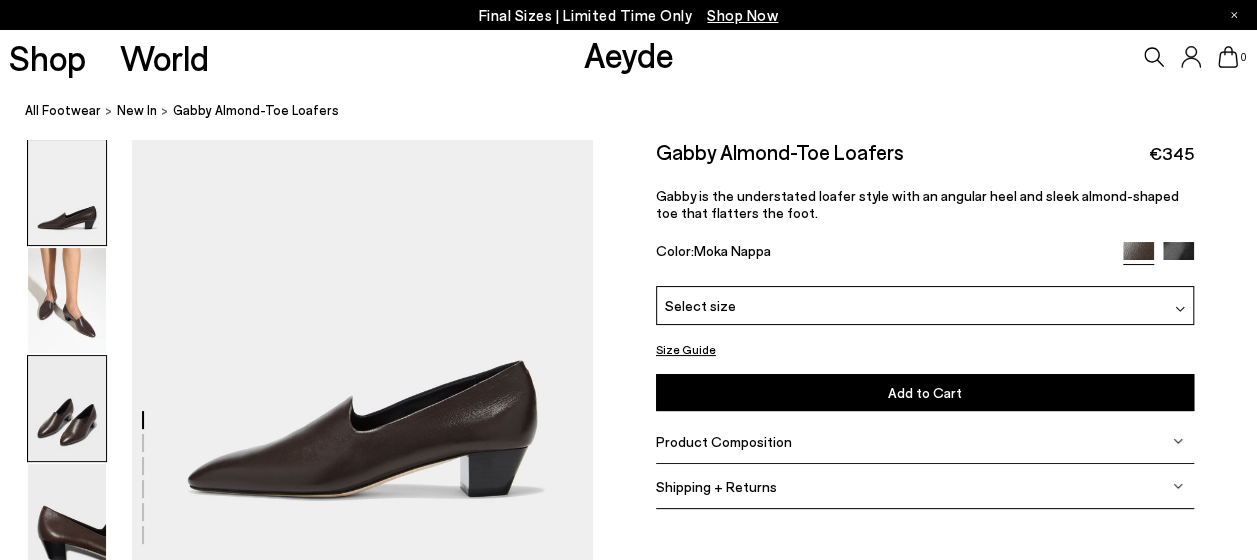 click at bounding box center (67, 408) 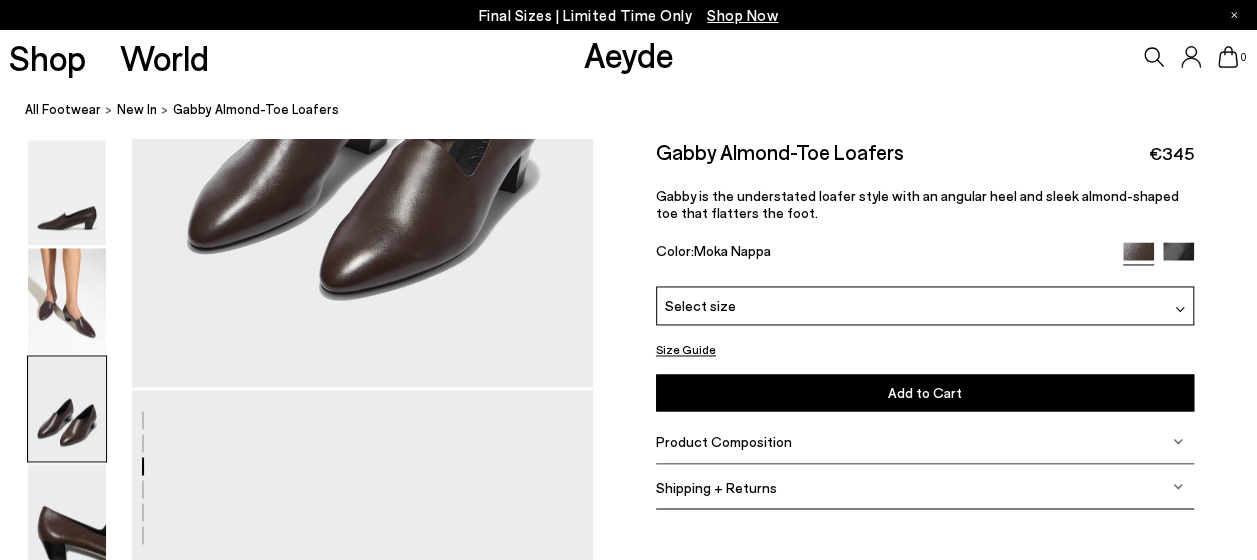 scroll, scrollTop: 1409, scrollLeft: 0, axis: vertical 